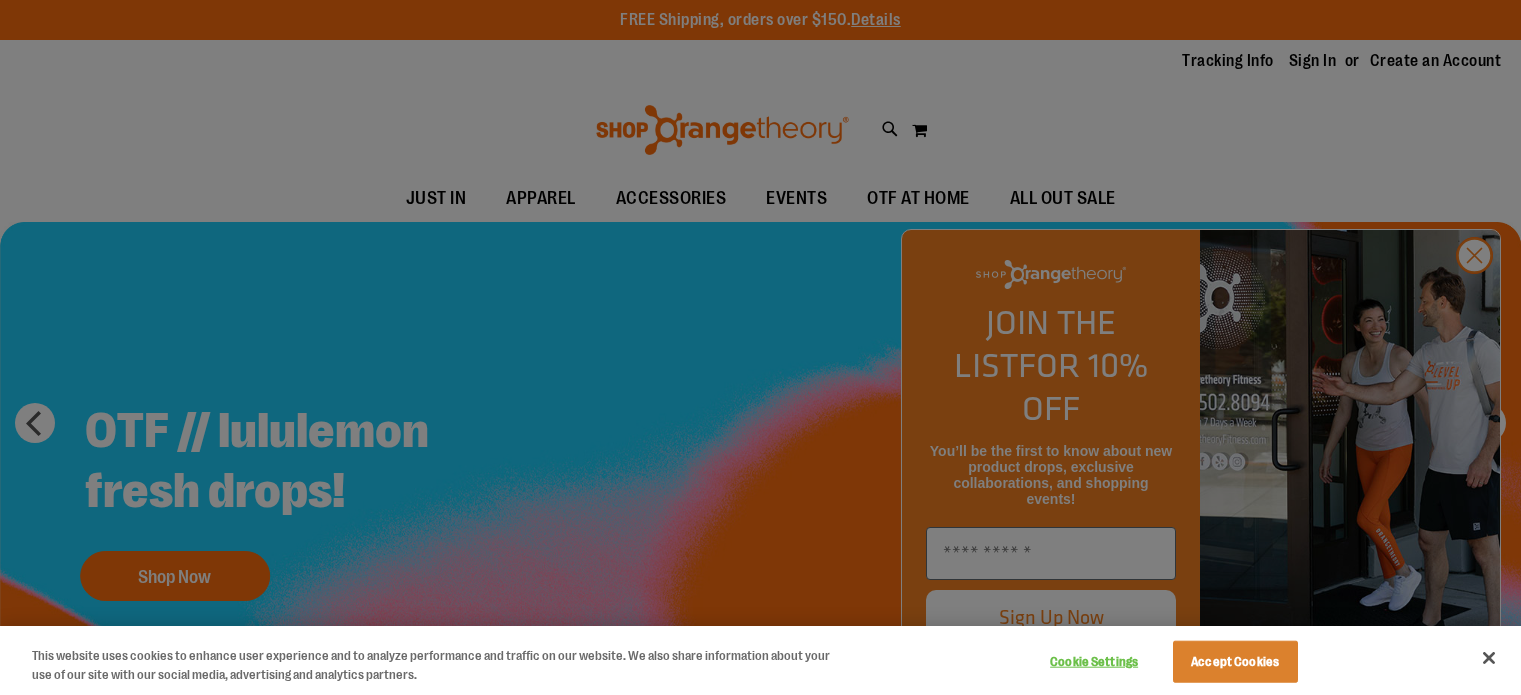 scroll, scrollTop: 0, scrollLeft: 0, axis: both 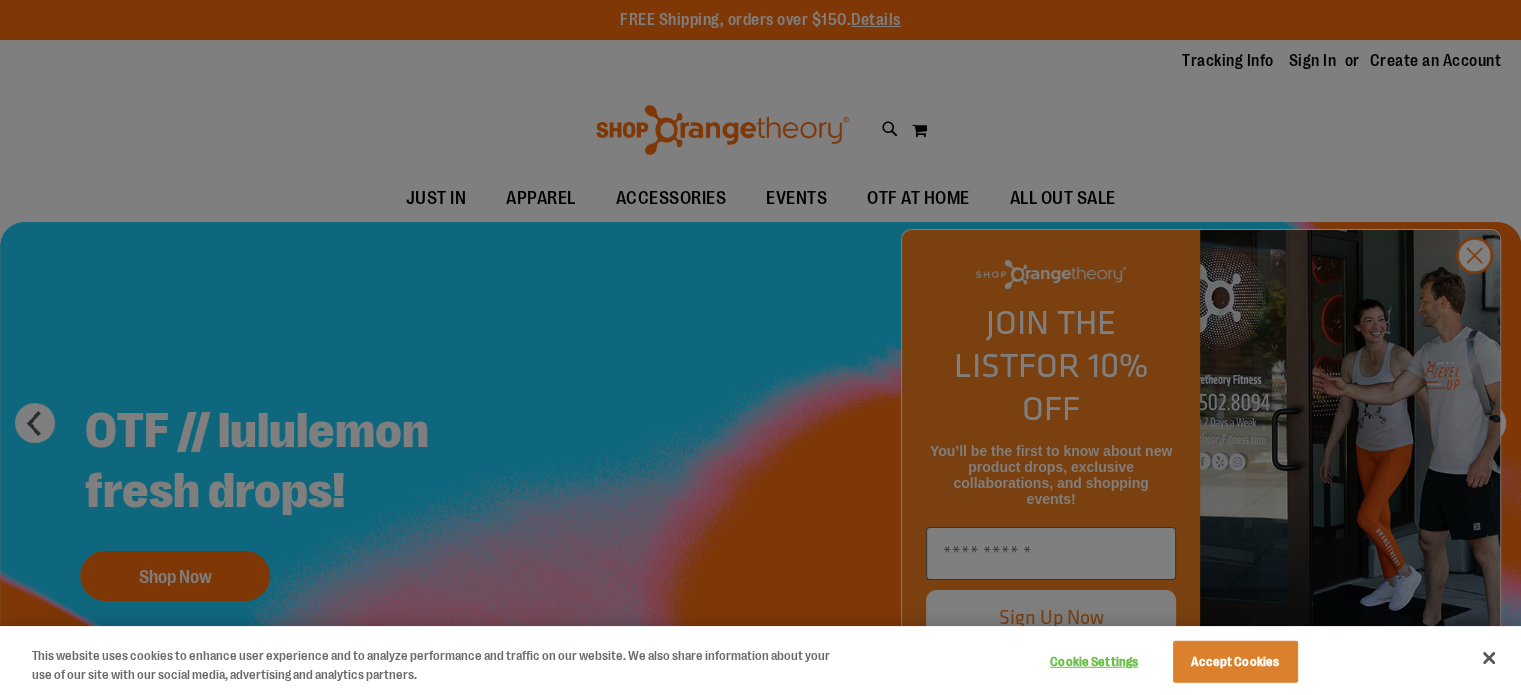 click at bounding box center [760, 347] 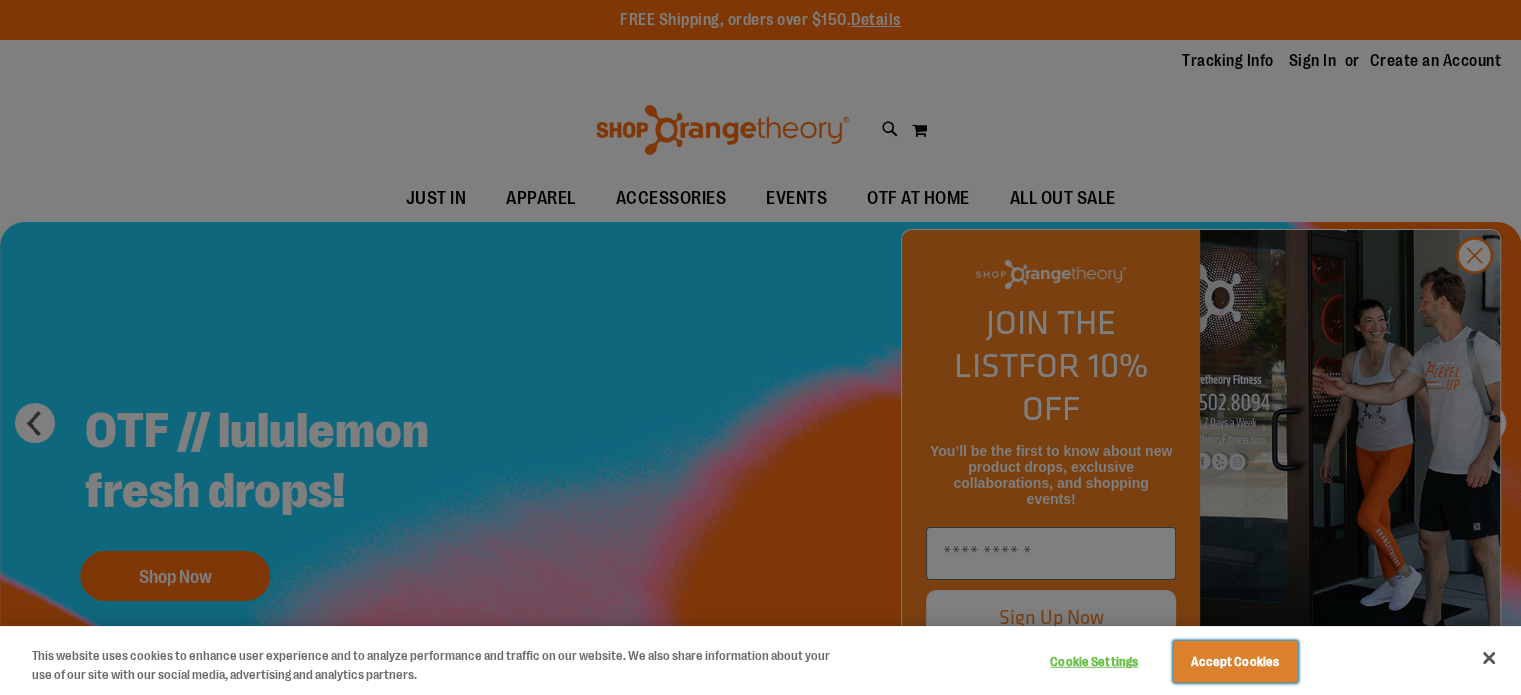 drag, startPoint x: 1253, startPoint y: 661, endPoint x: 1282, endPoint y: 636, distance: 38.28838 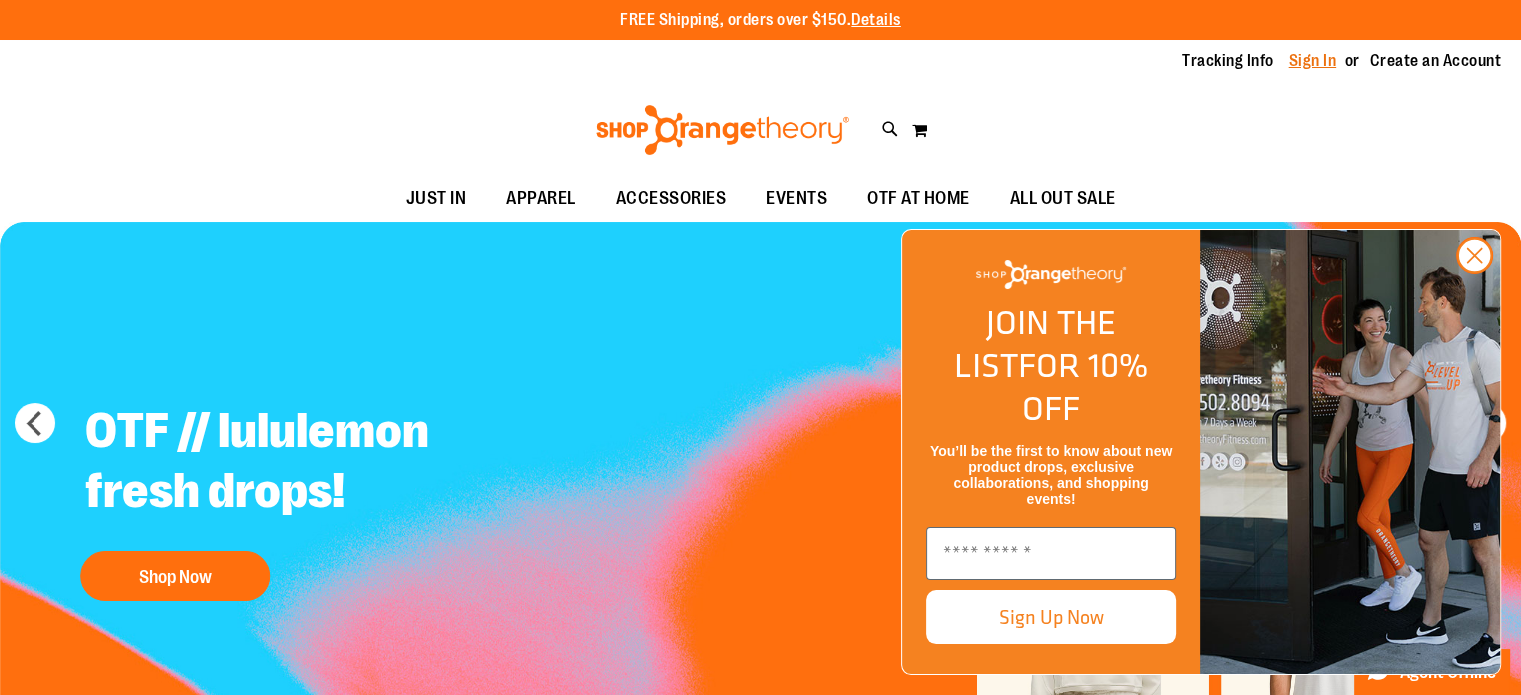 click on "Sign In" at bounding box center [1313, 61] 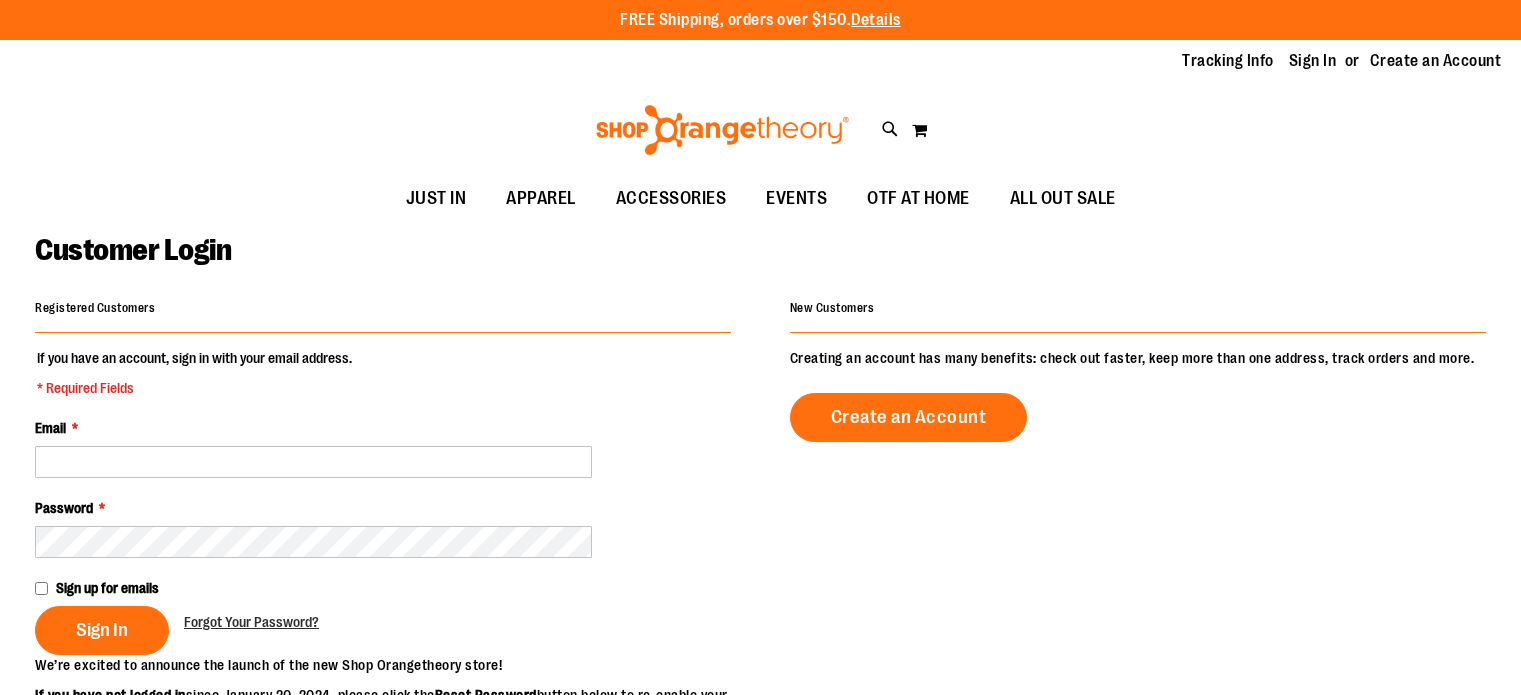 scroll, scrollTop: 0, scrollLeft: 0, axis: both 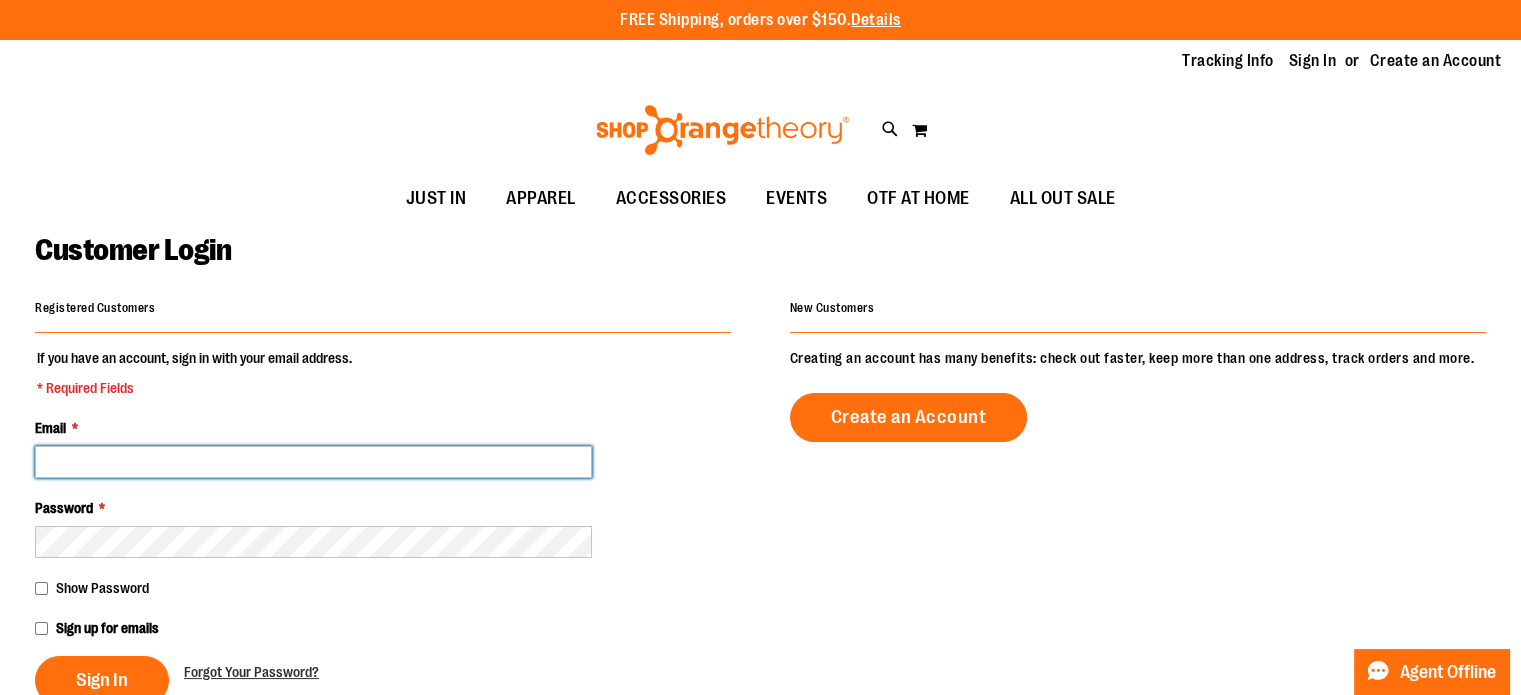 click on "Email *" at bounding box center [313, 462] 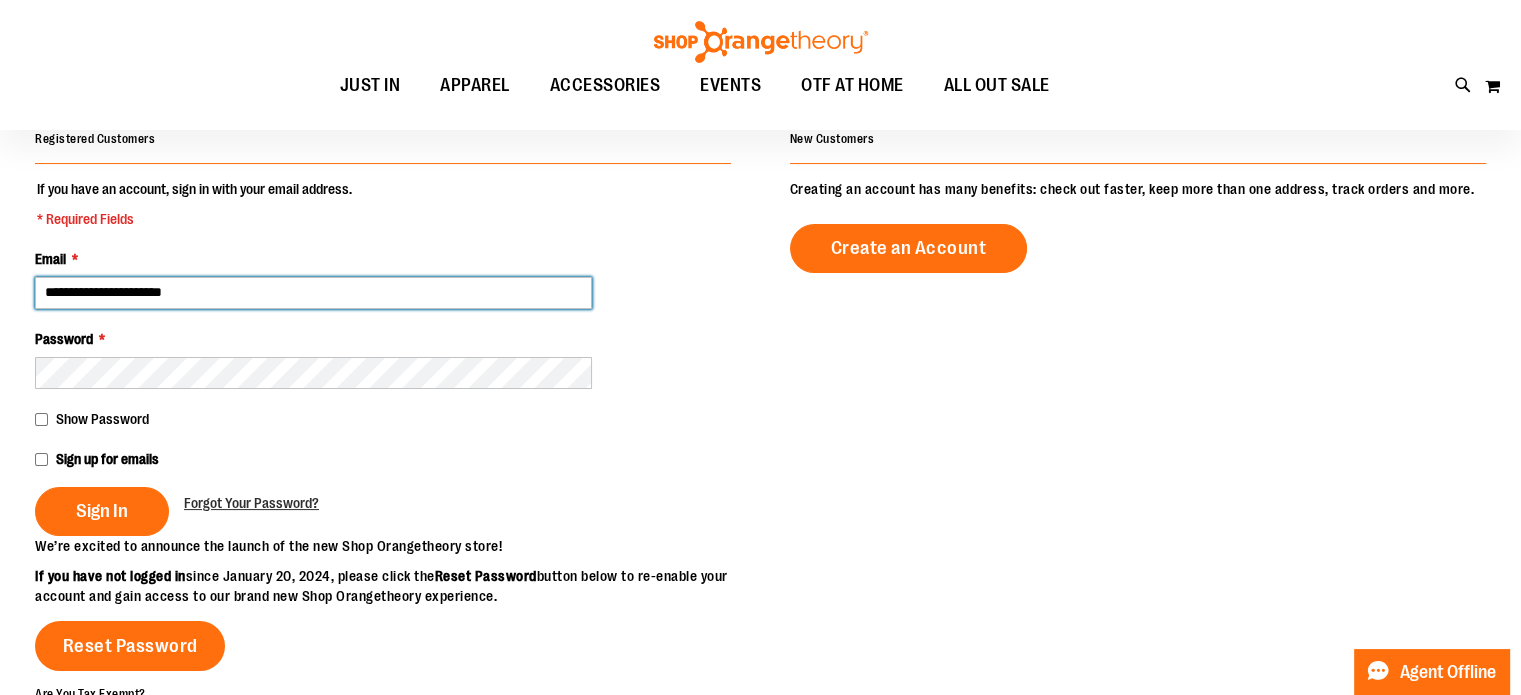 scroll, scrollTop: 200, scrollLeft: 0, axis: vertical 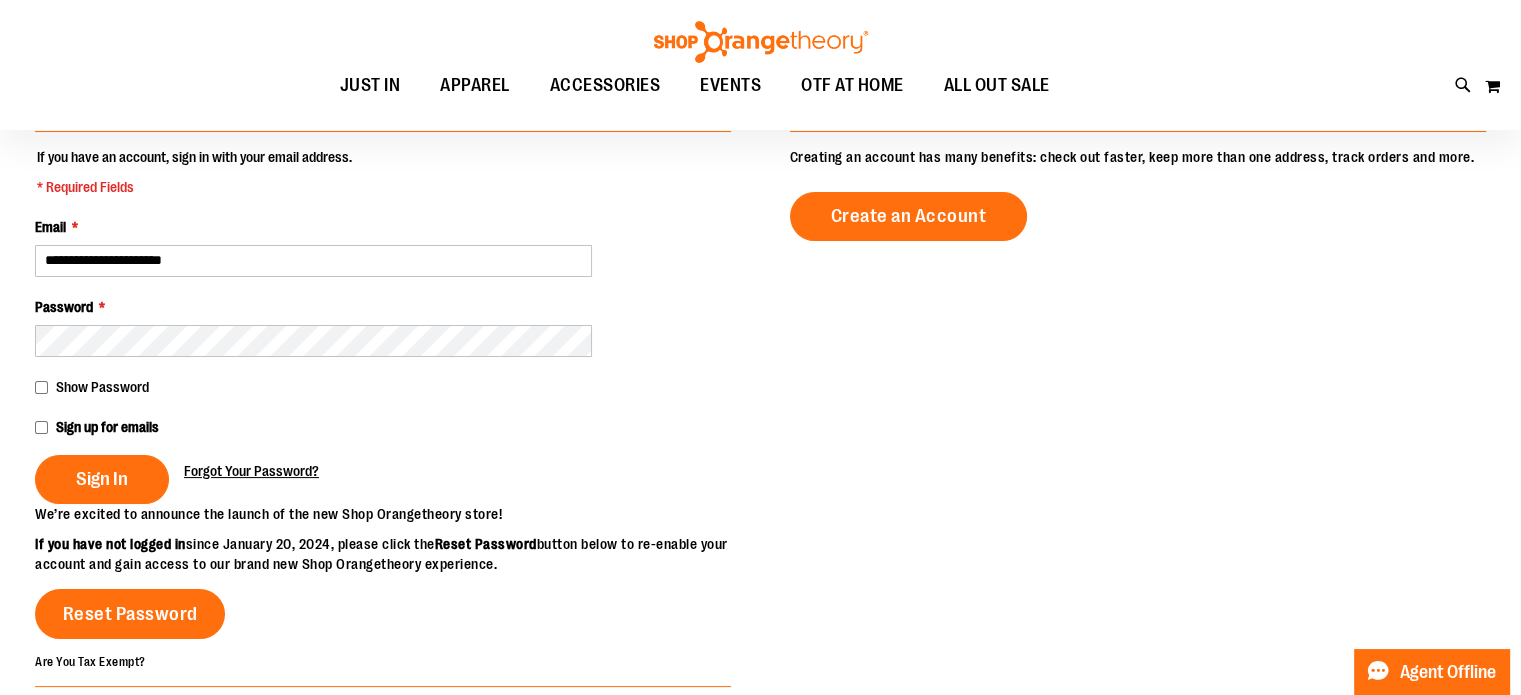 click on "Forgot Your Password?" at bounding box center [251, 471] 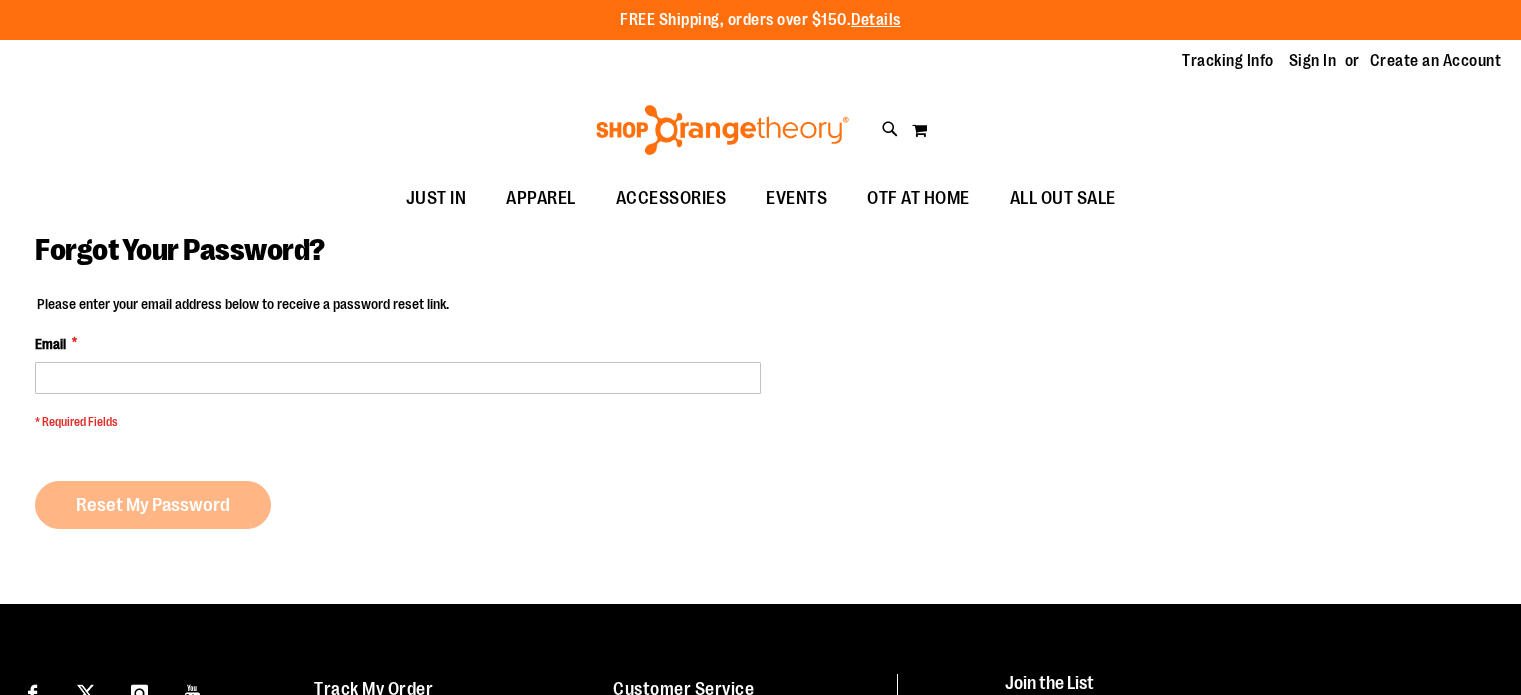 scroll, scrollTop: 0, scrollLeft: 0, axis: both 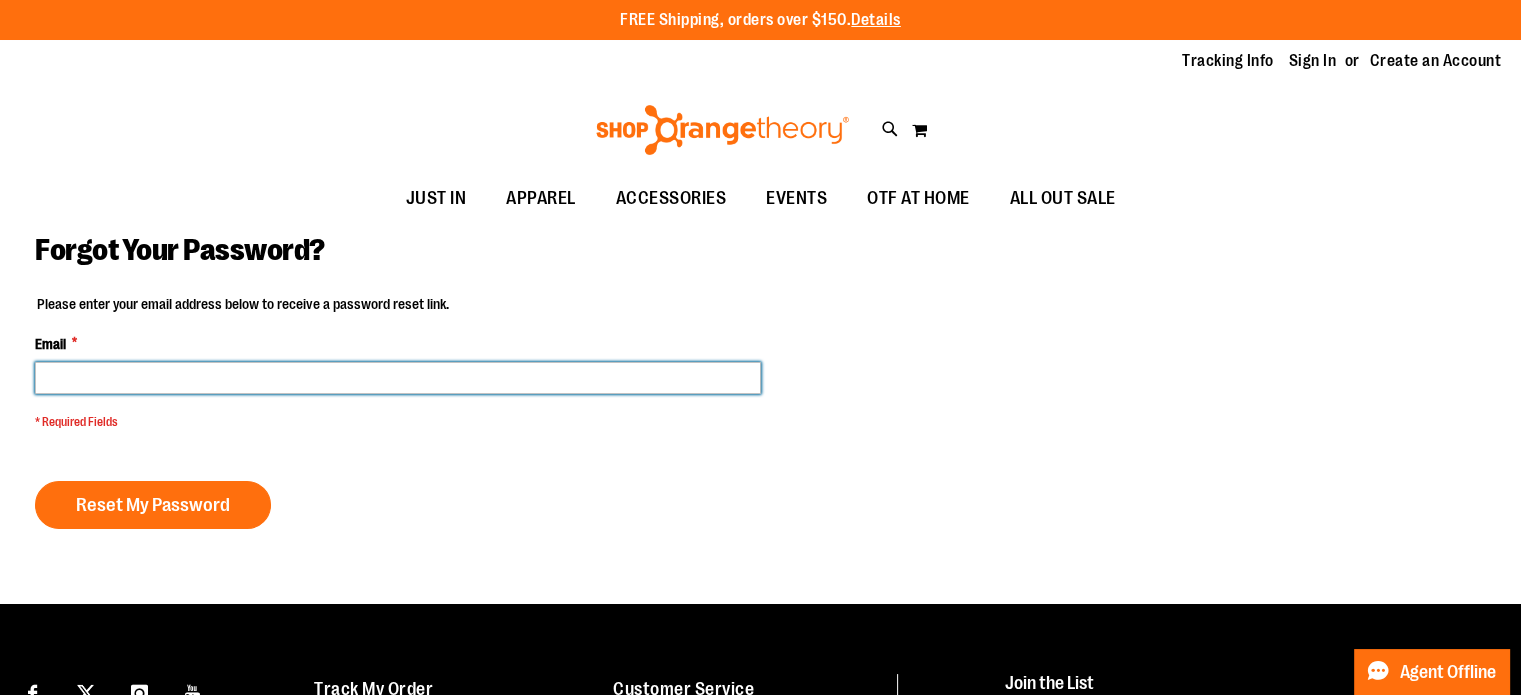 click on "Email *" at bounding box center (398, 378) 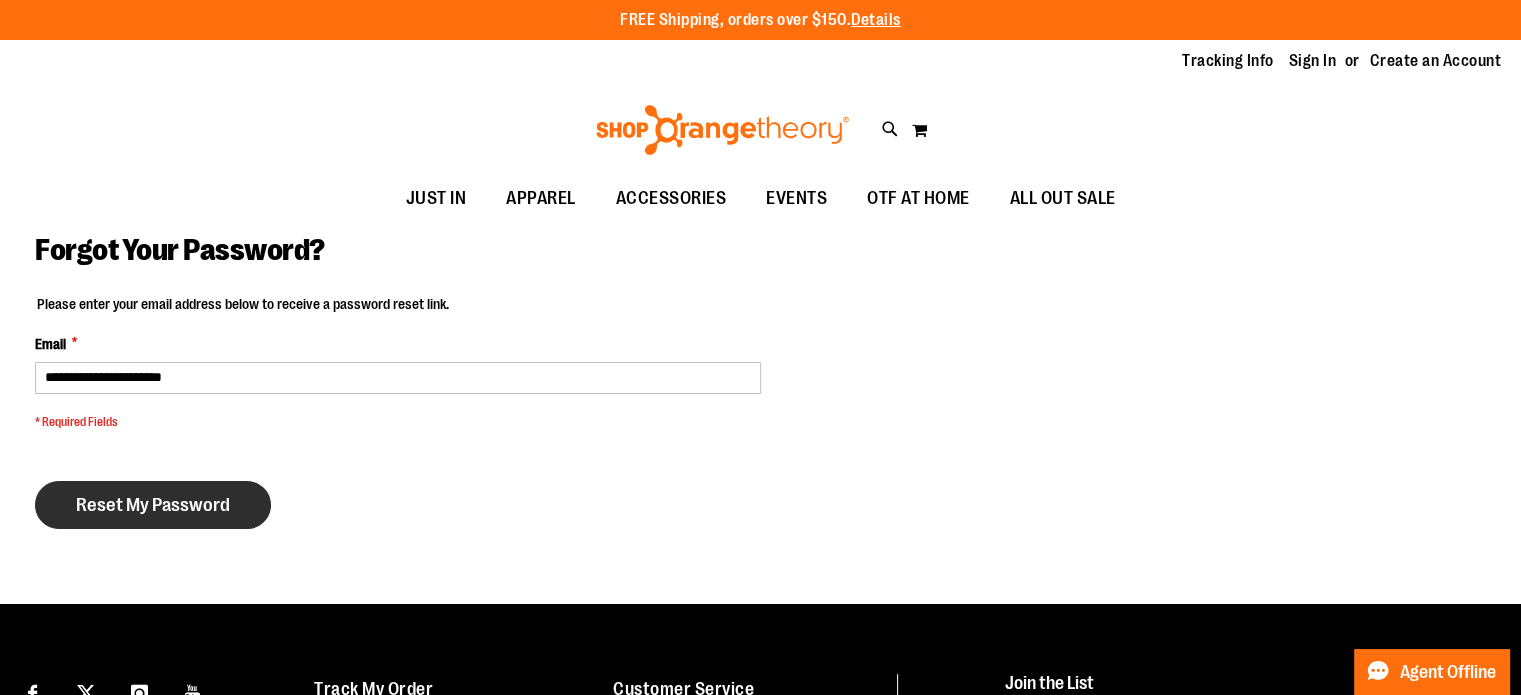 click on "Reset My Password" at bounding box center (153, 505) 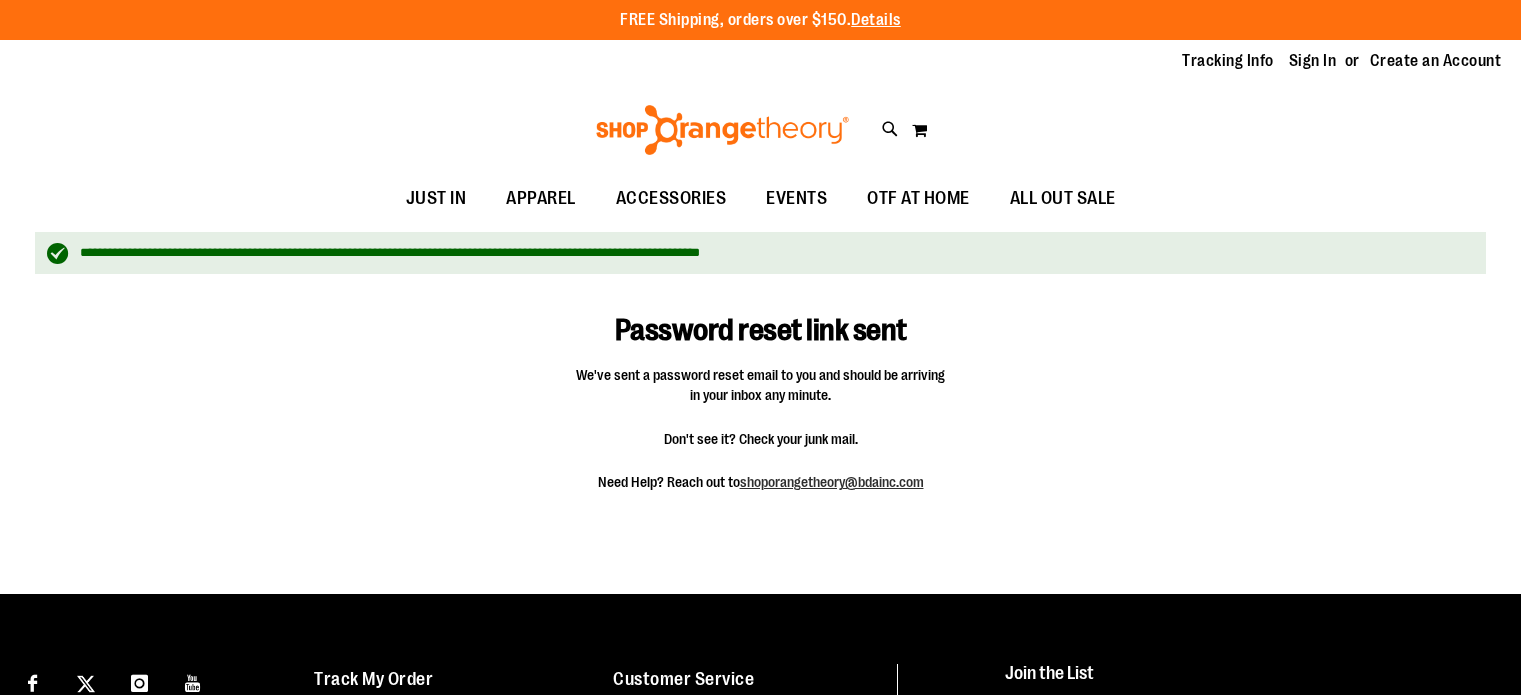 scroll, scrollTop: 0, scrollLeft: 0, axis: both 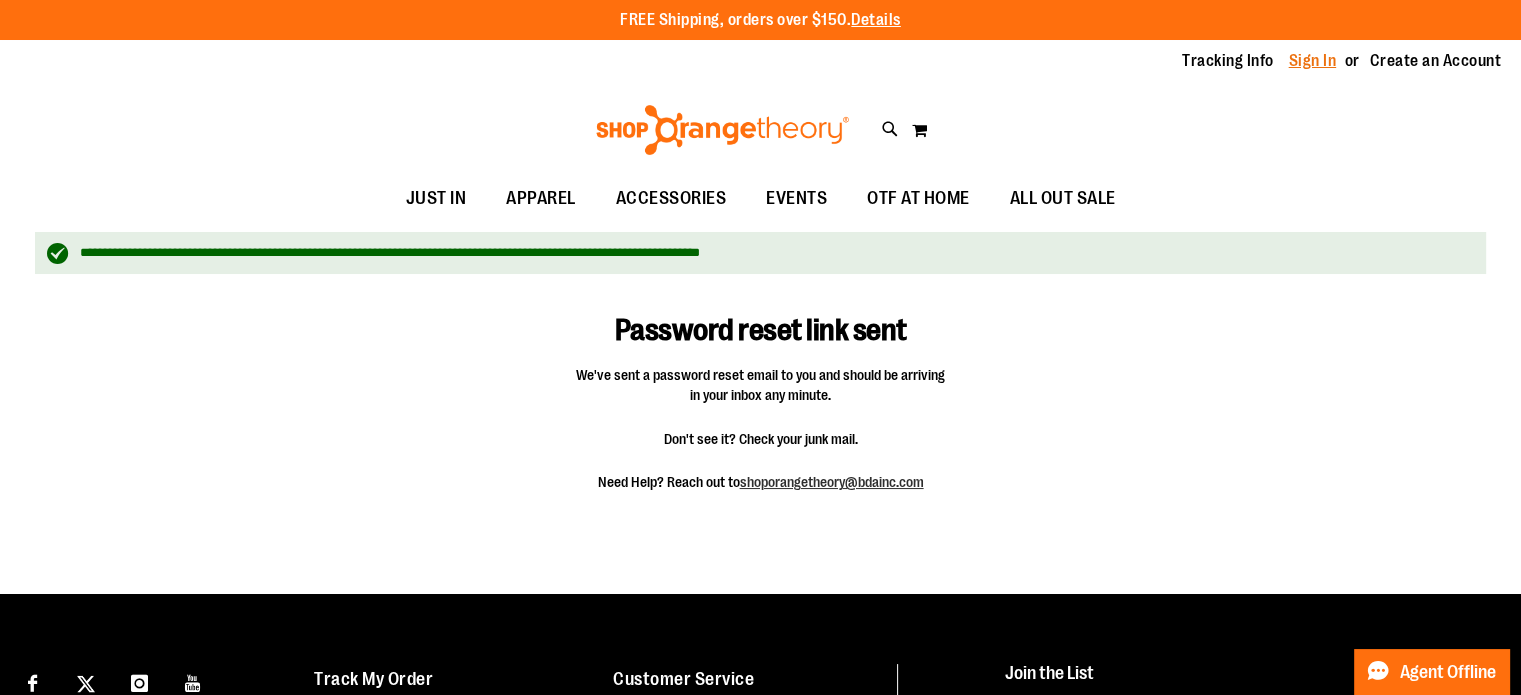 click on "Sign In" at bounding box center (1313, 61) 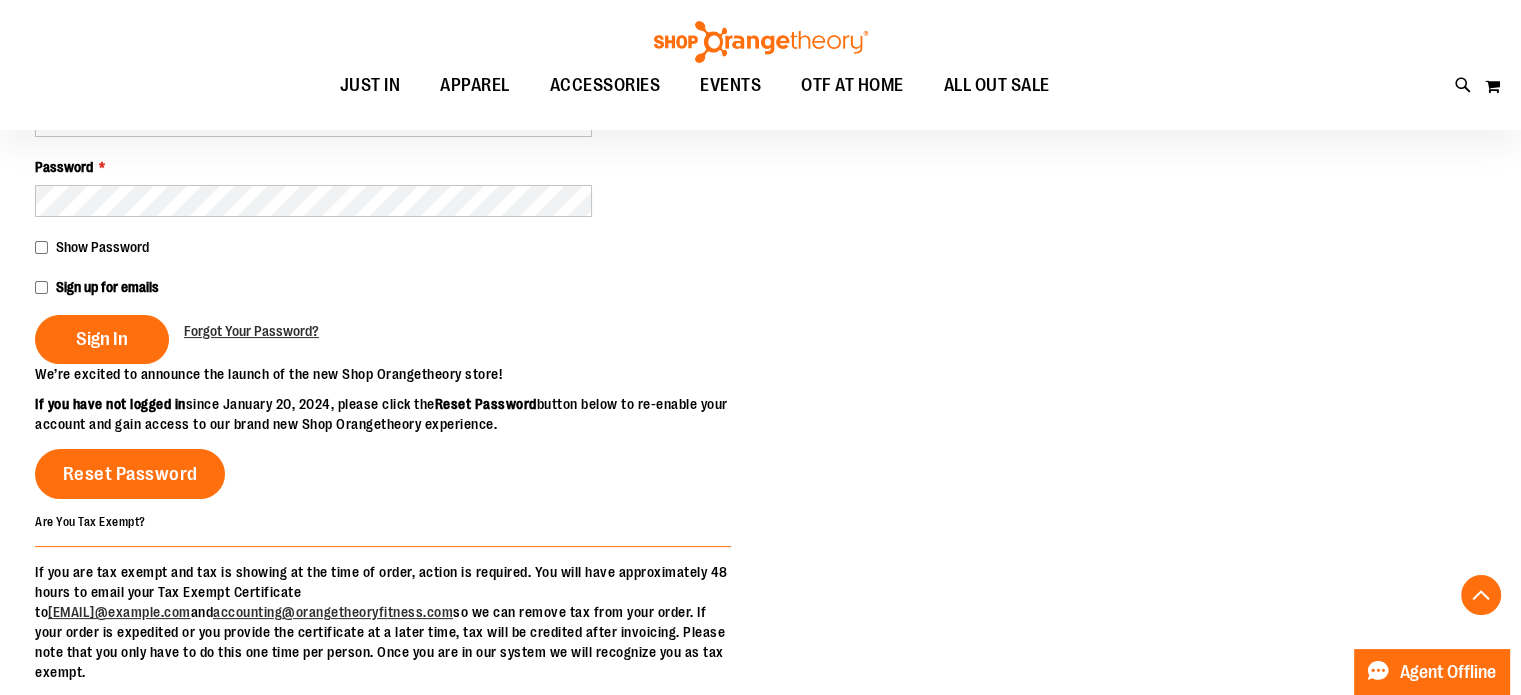 scroll, scrollTop: 400, scrollLeft: 0, axis: vertical 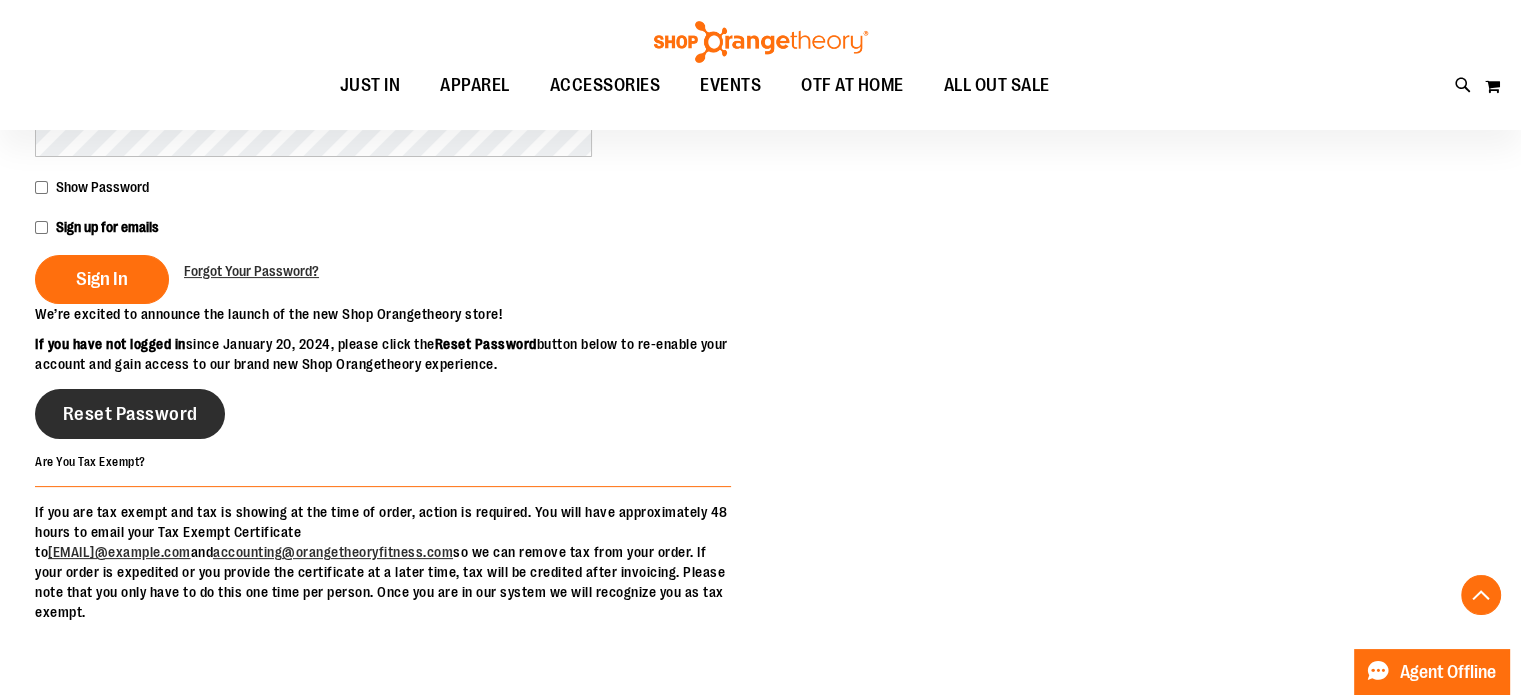 click on "Reset Password" at bounding box center (130, 414) 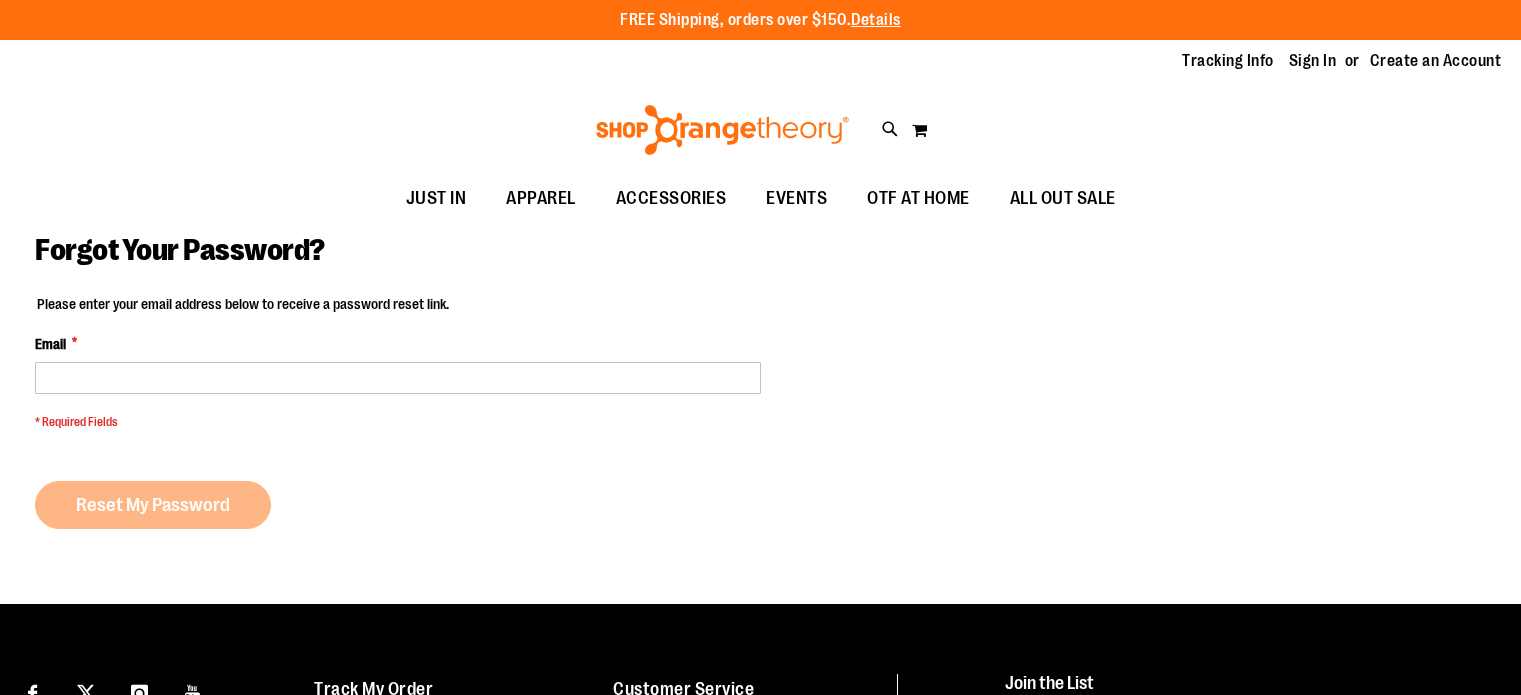 scroll, scrollTop: 0, scrollLeft: 0, axis: both 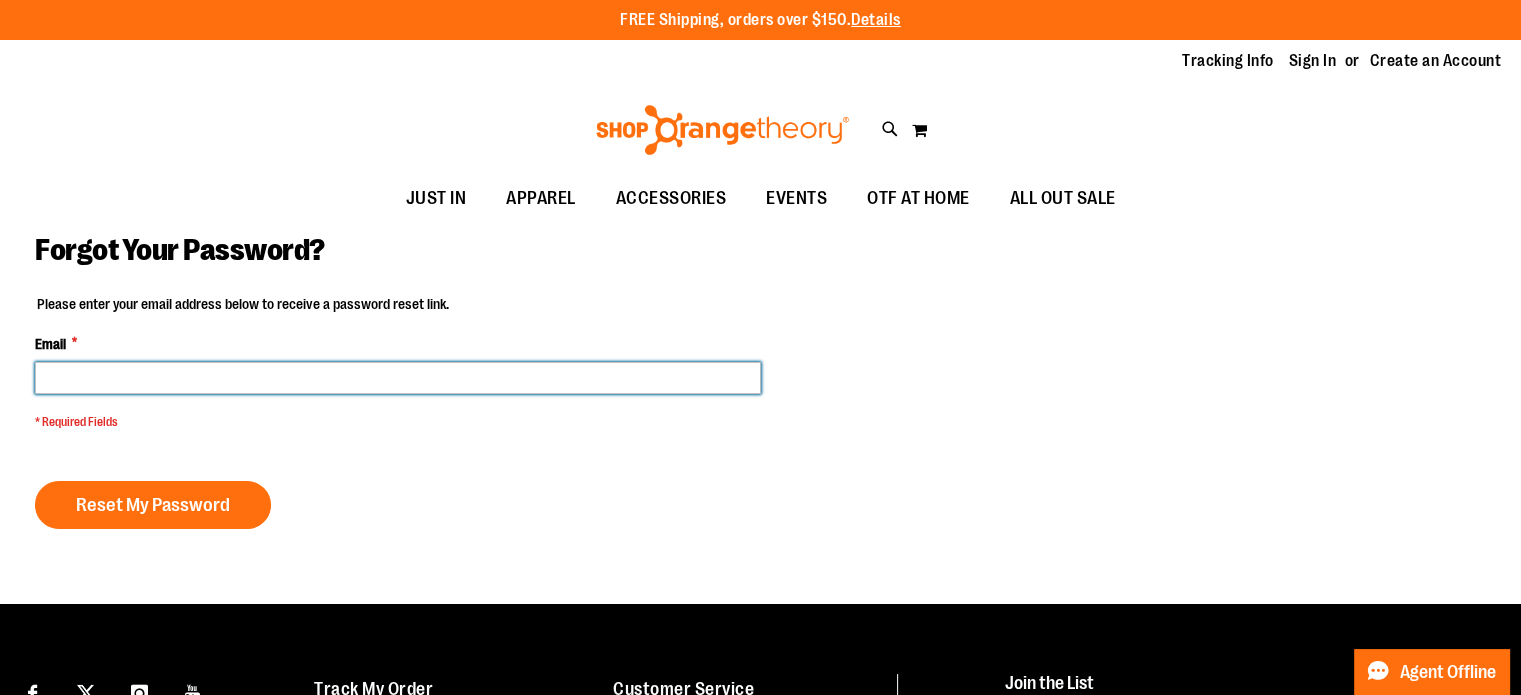 click on "Email *" at bounding box center (398, 378) 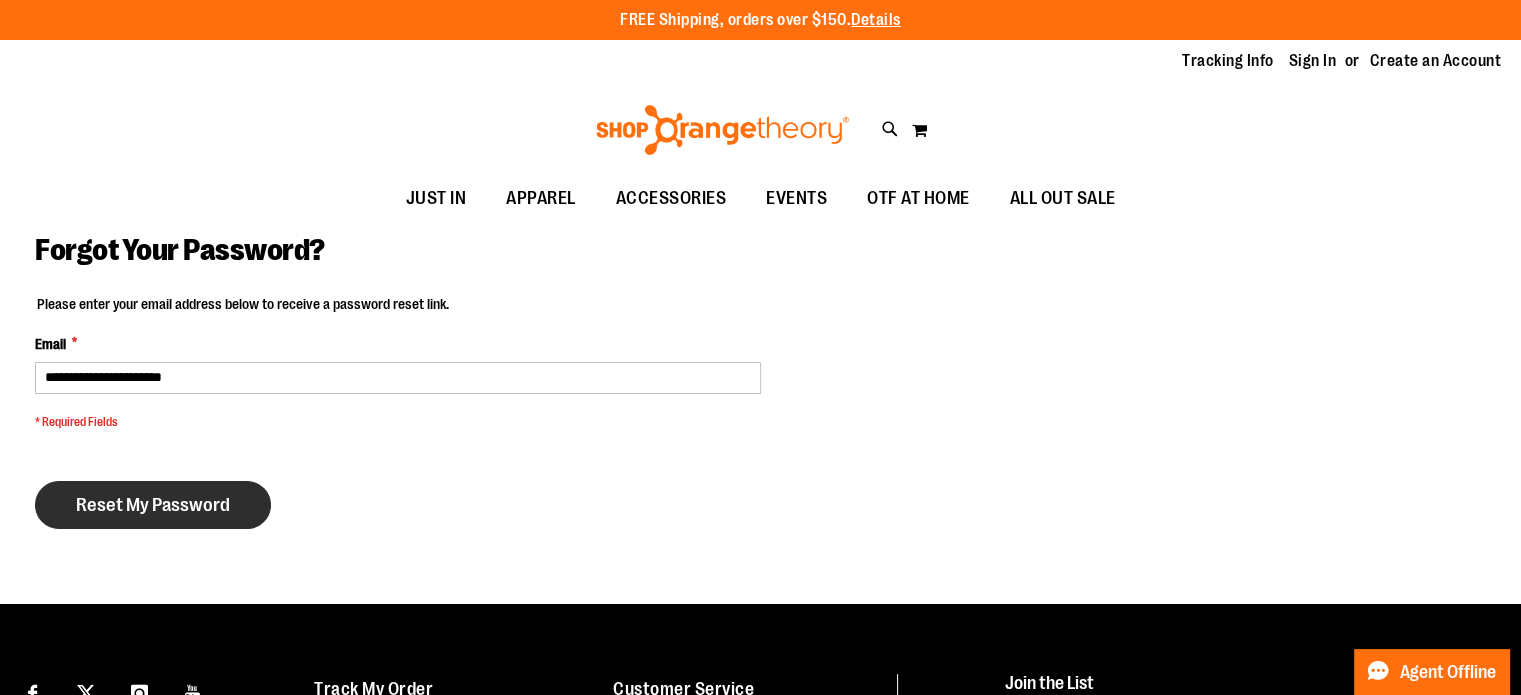 click on "Reset My Password" at bounding box center (153, 505) 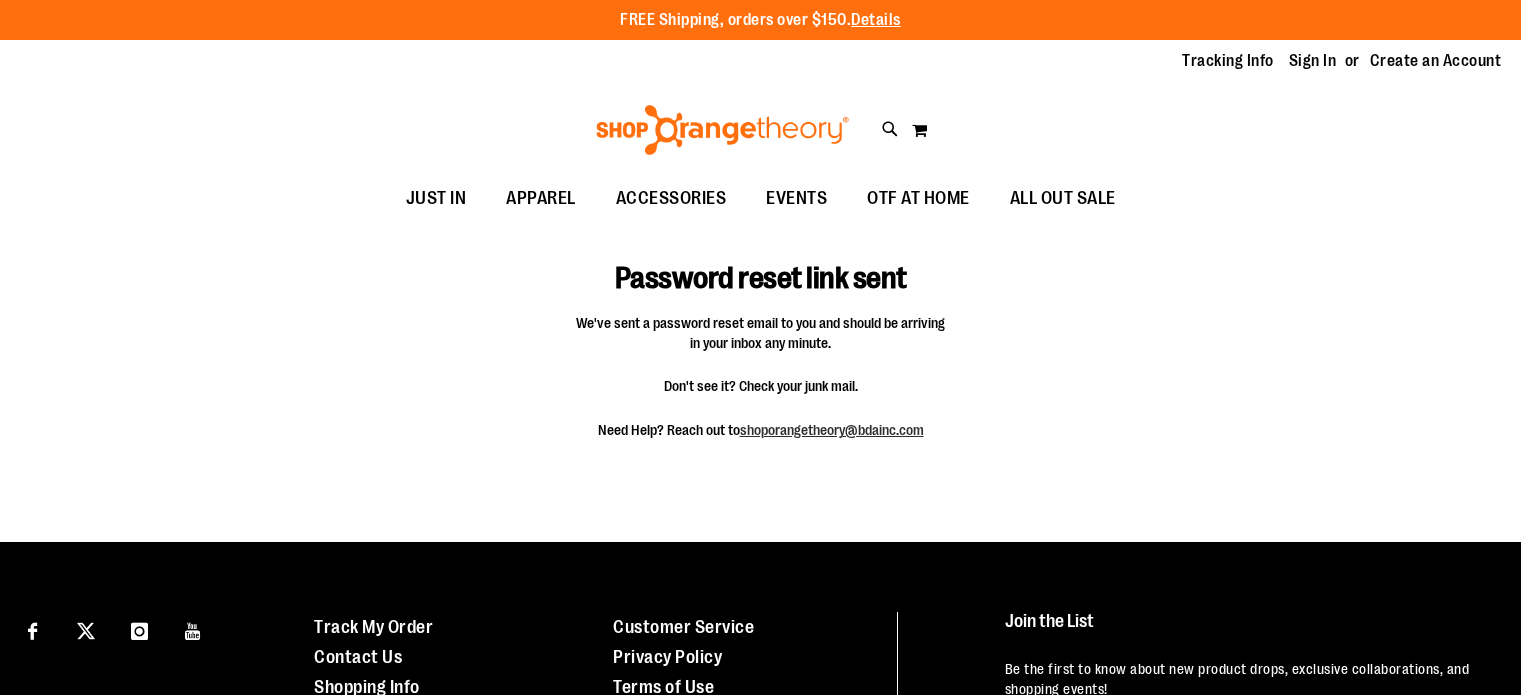 scroll, scrollTop: 0, scrollLeft: 0, axis: both 